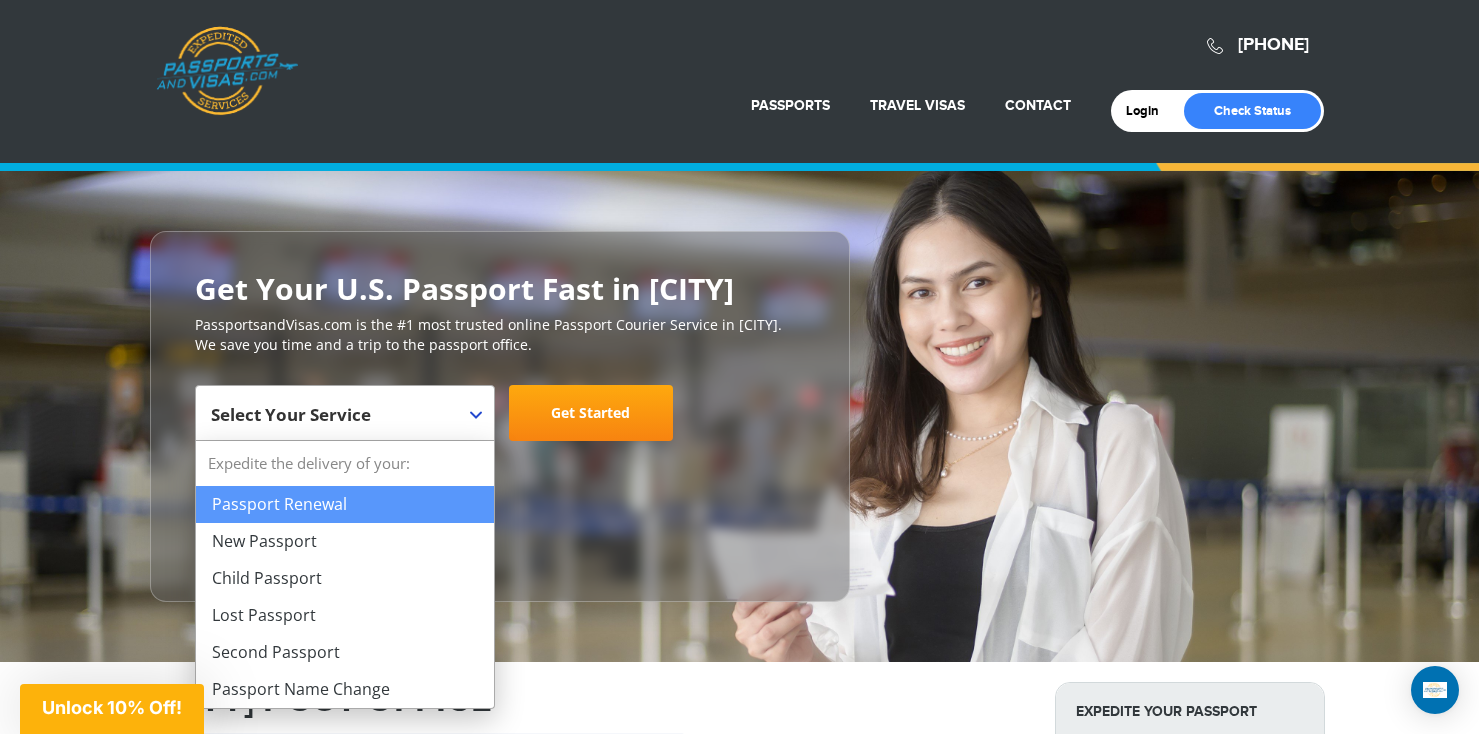 scroll, scrollTop: 0, scrollLeft: 0, axis: both 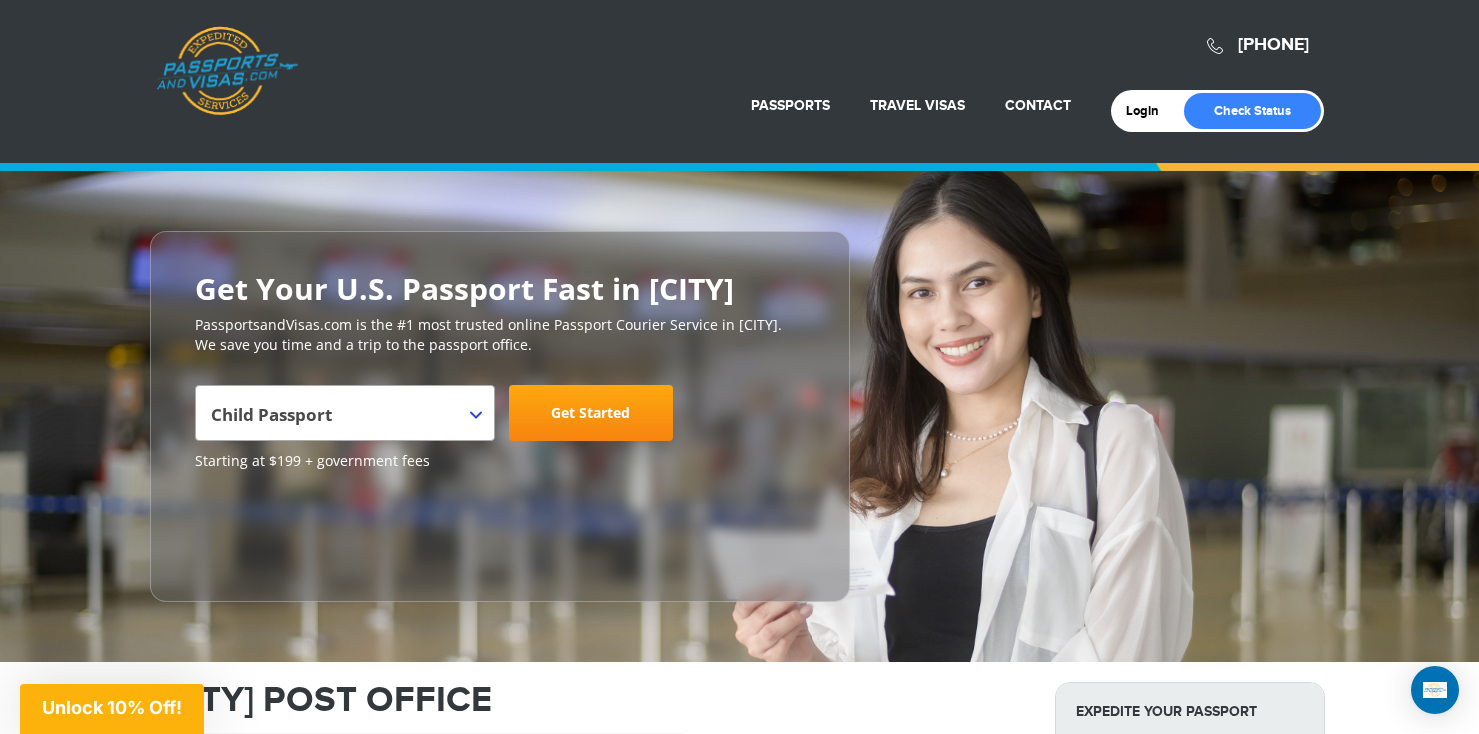 click on "Get Started" at bounding box center (591, 413) 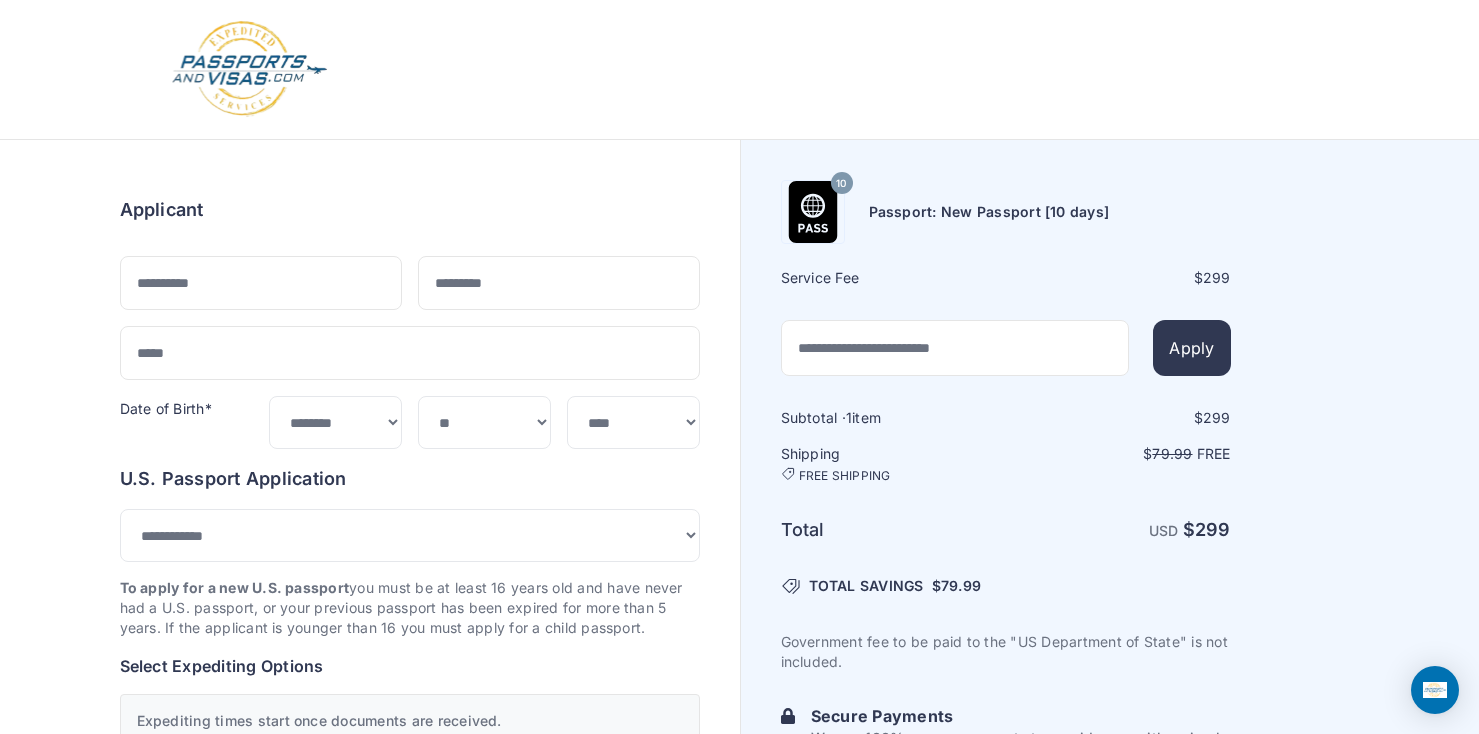 scroll, scrollTop: 0, scrollLeft: 0, axis: both 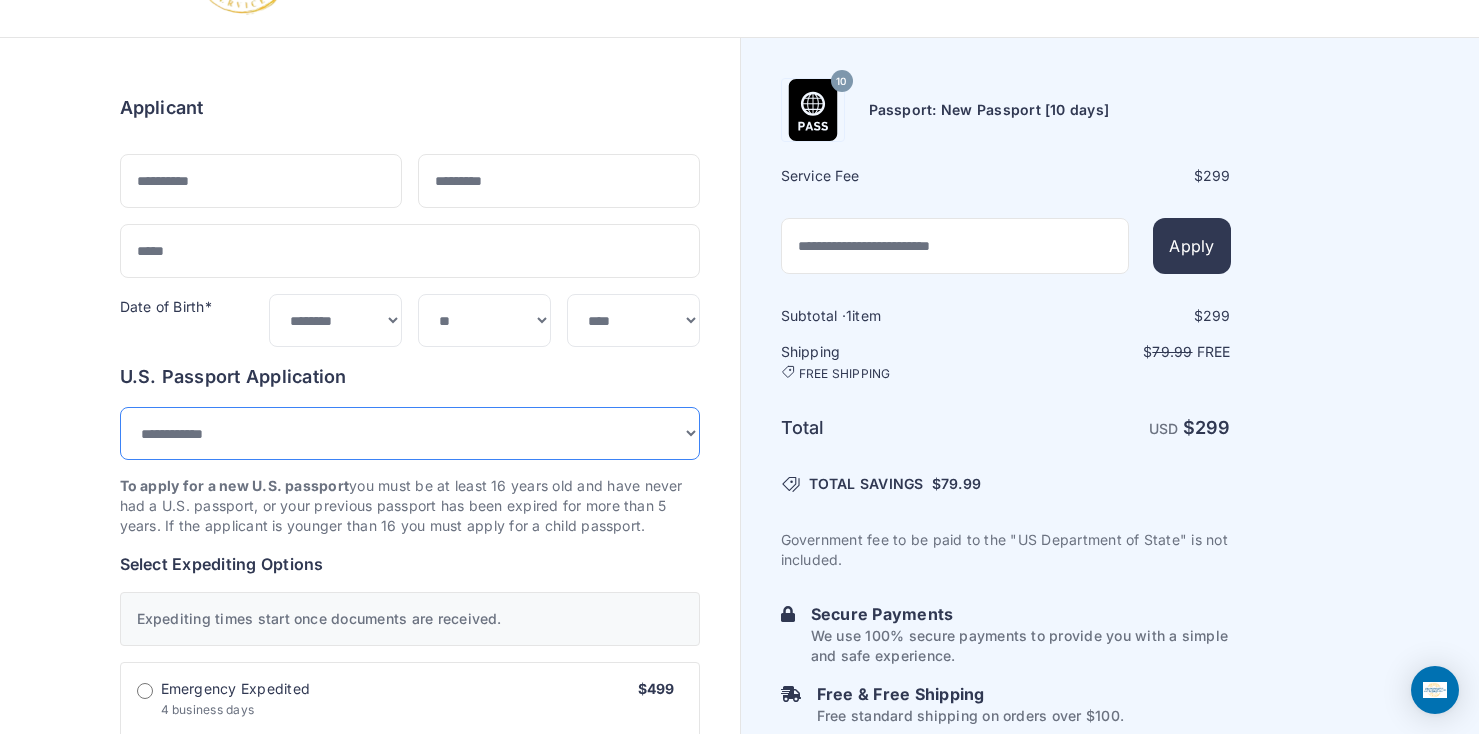 click on "**********" at bounding box center (410, 433) 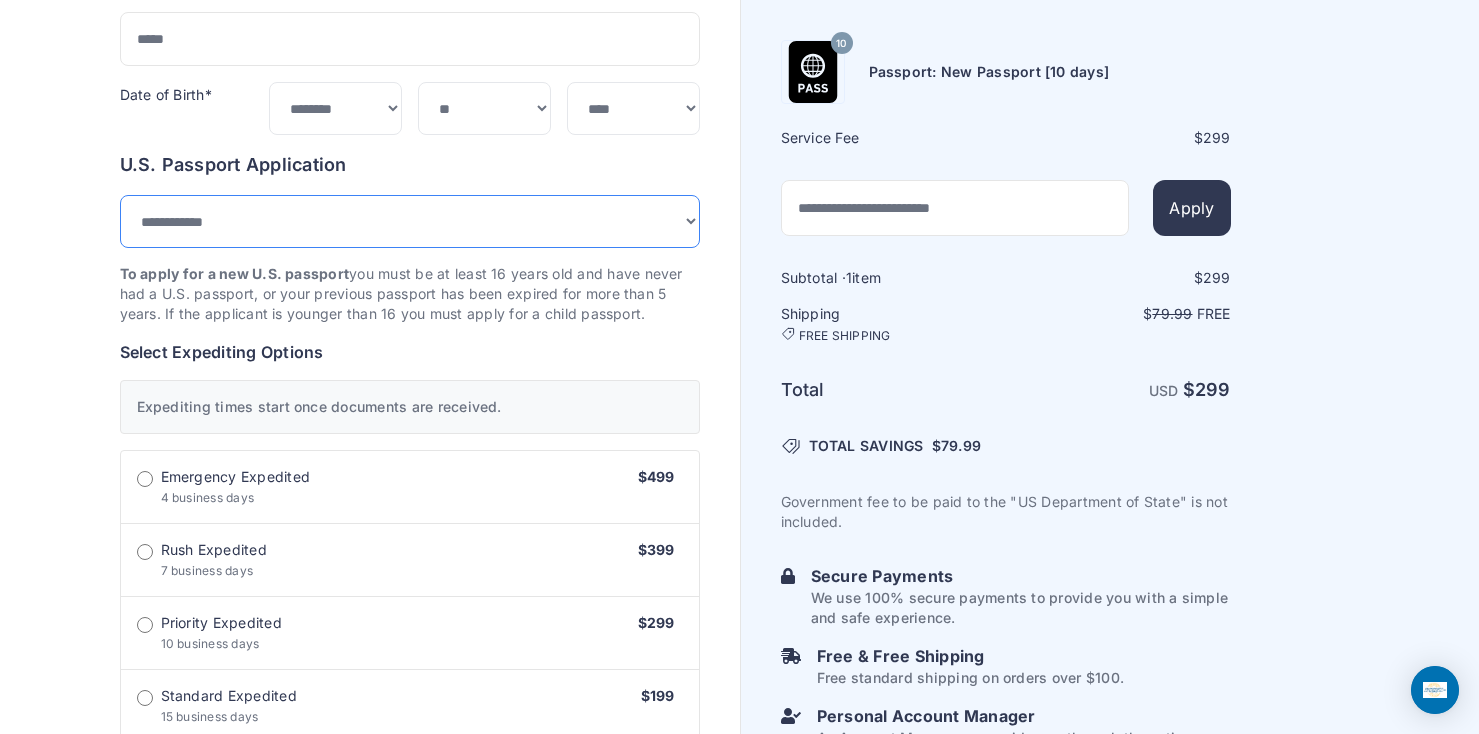scroll, scrollTop: 0, scrollLeft: 0, axis: both 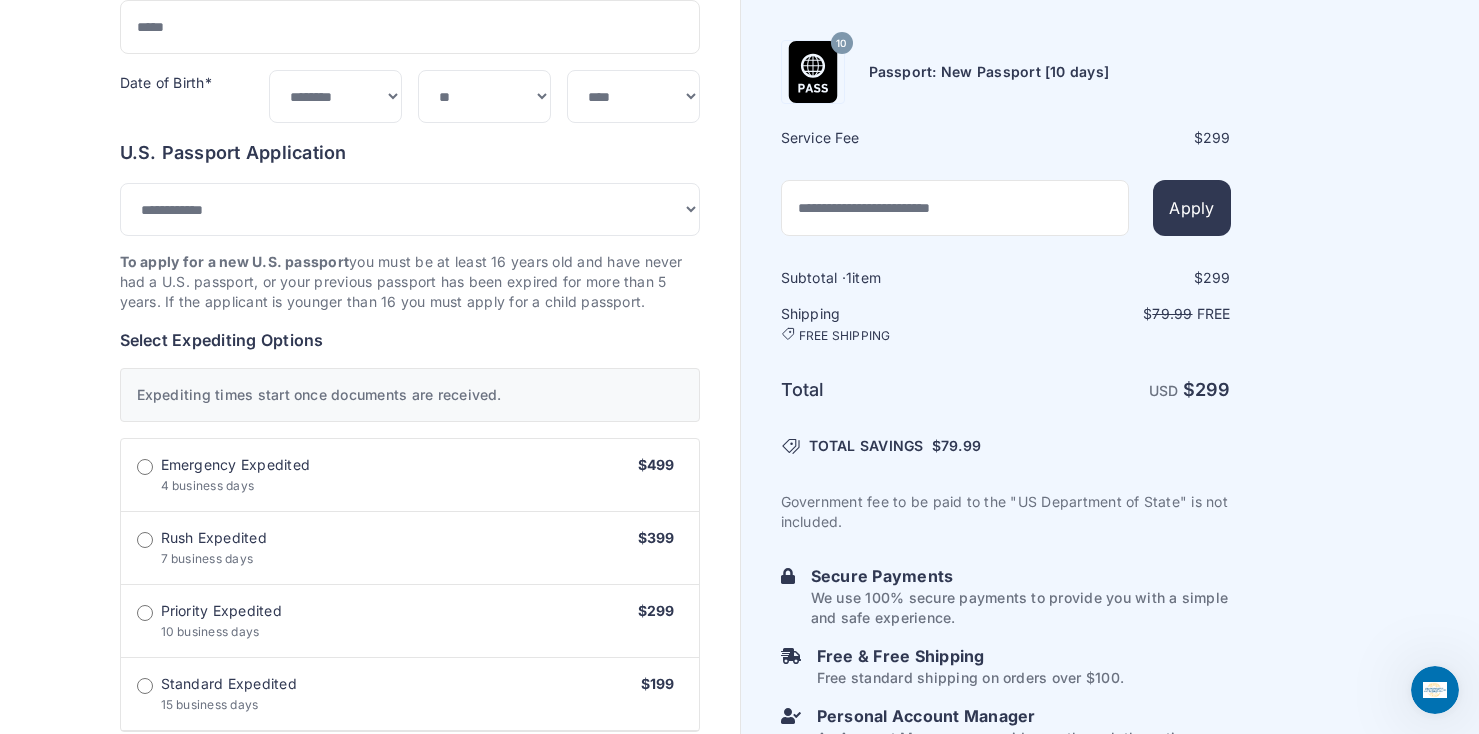 click on "Rush Expedited
7 business days
$399" at bounding box center [410, 475] 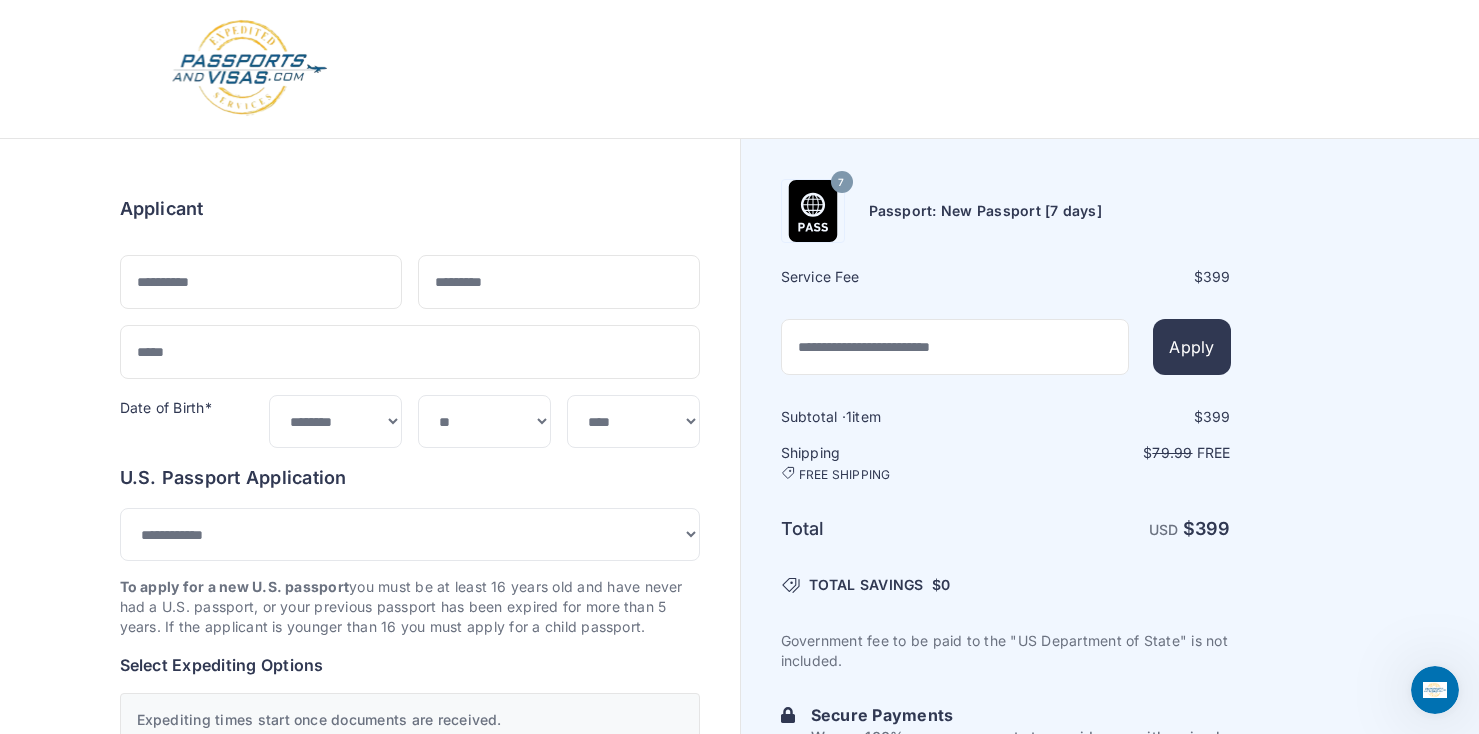 scroll, scrollTop: 0, scrollLeft: 0, axis: both 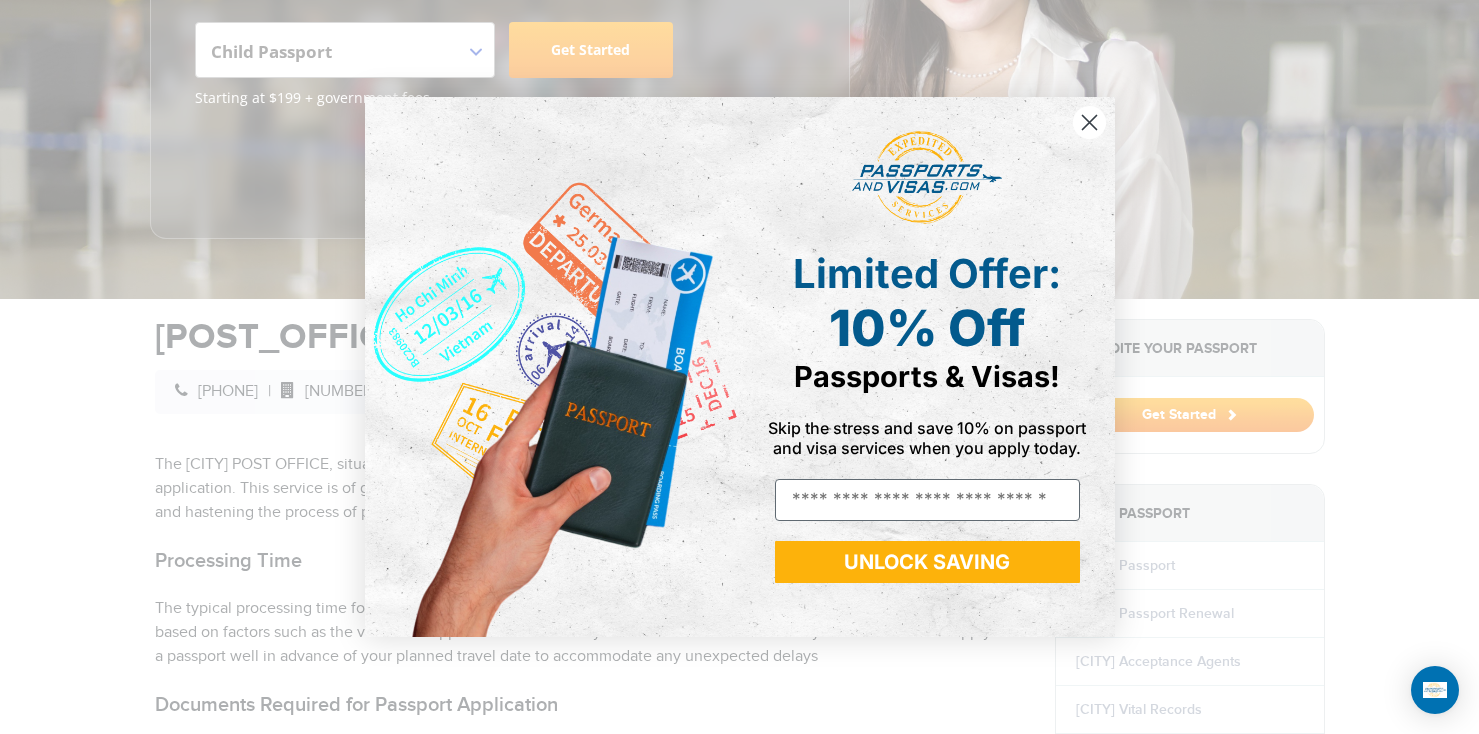 click at bounding box center [1089, 123] 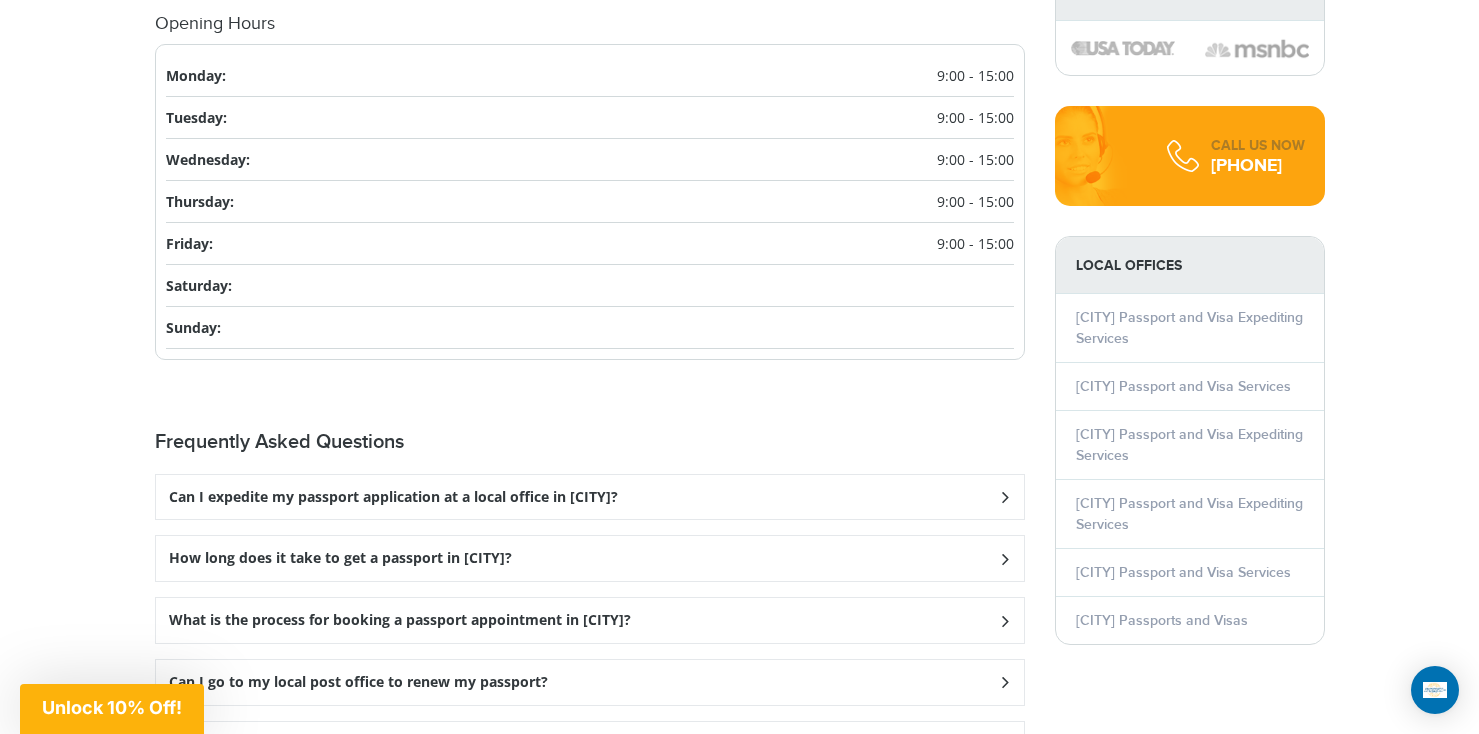 scroll, scrollTop: 2369, scrollLeft: 0, axis: vertical 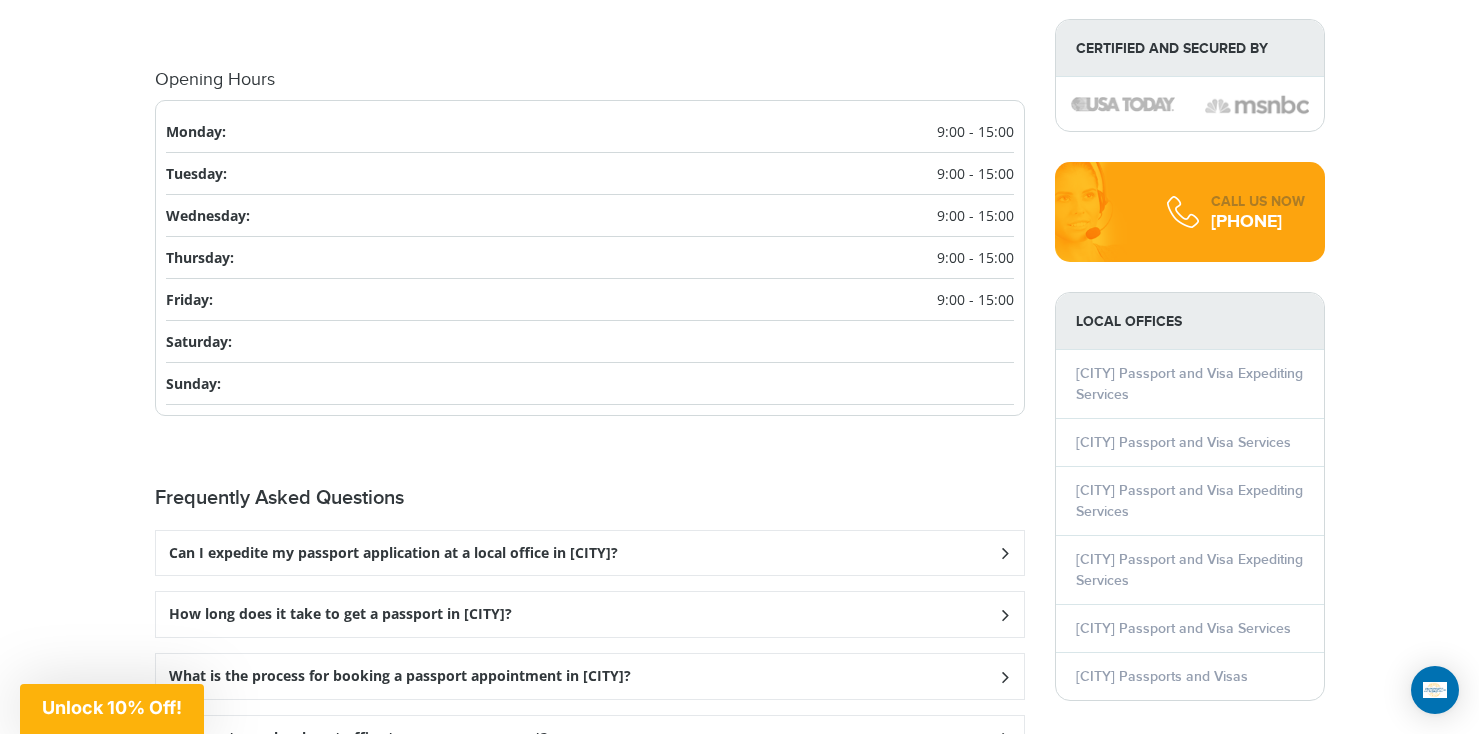 click on "Can I expedite my passport application at a local office in [CITY]?" at bounding box center [590, 553] 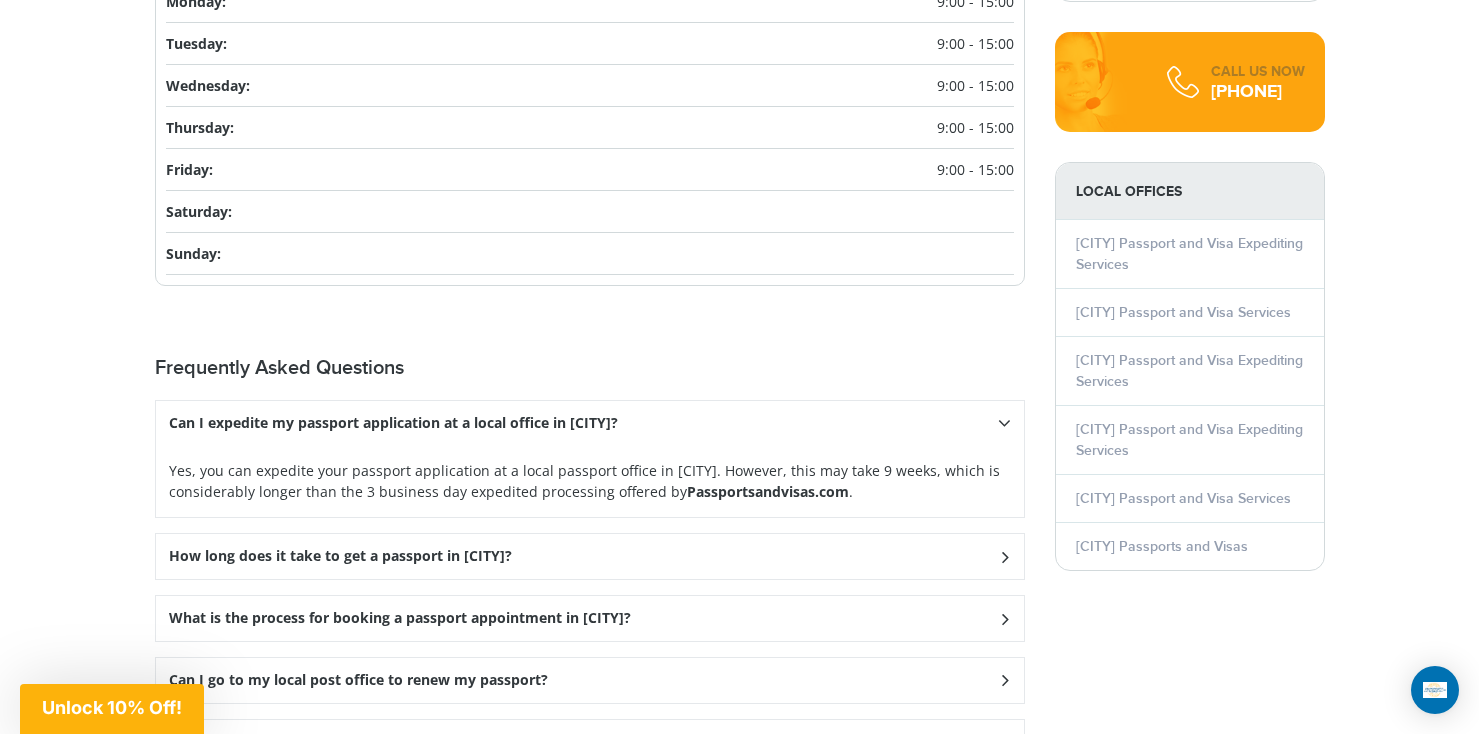 scroll, scrollTop: 2492, scrollLeft: 0, axis: vertical 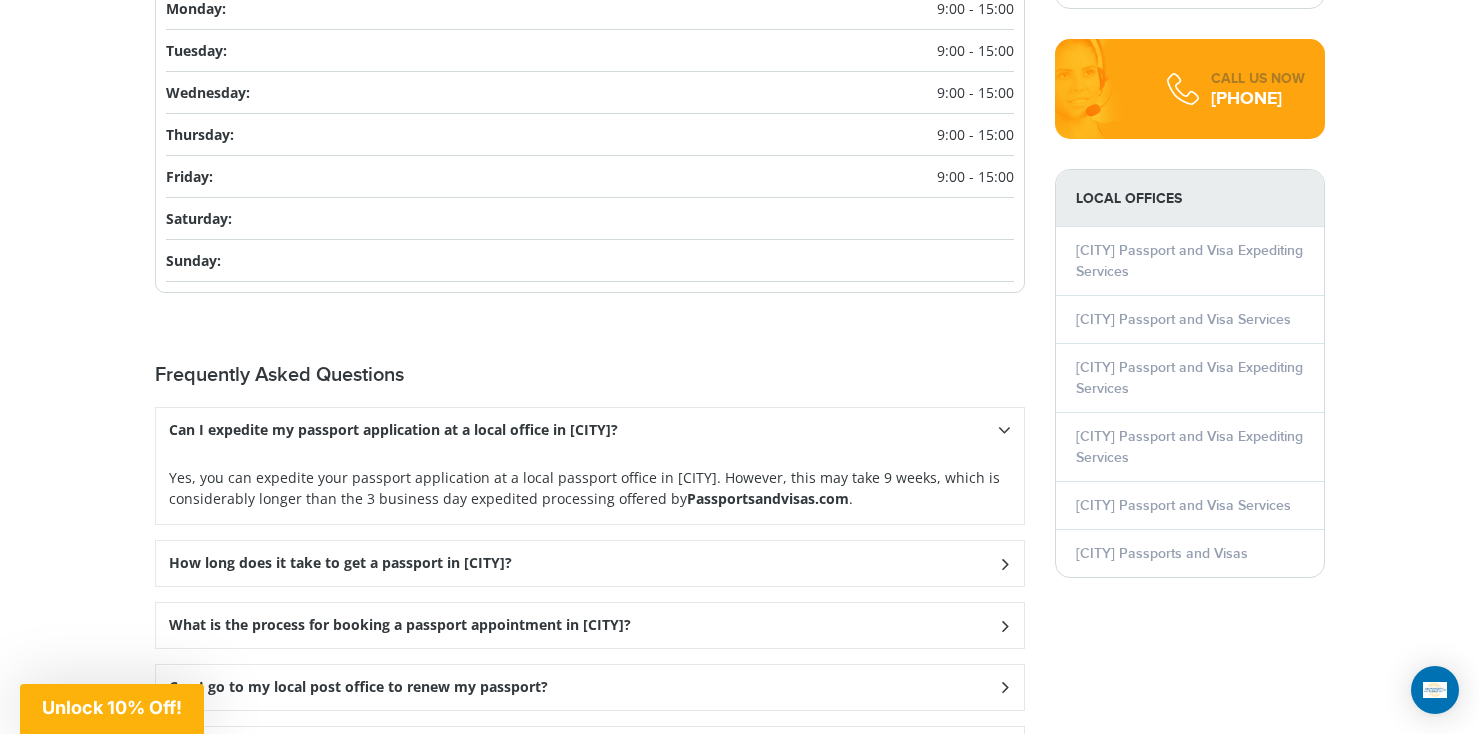 click on "Passportsandvisas.com" at bounding box center [768, 498] 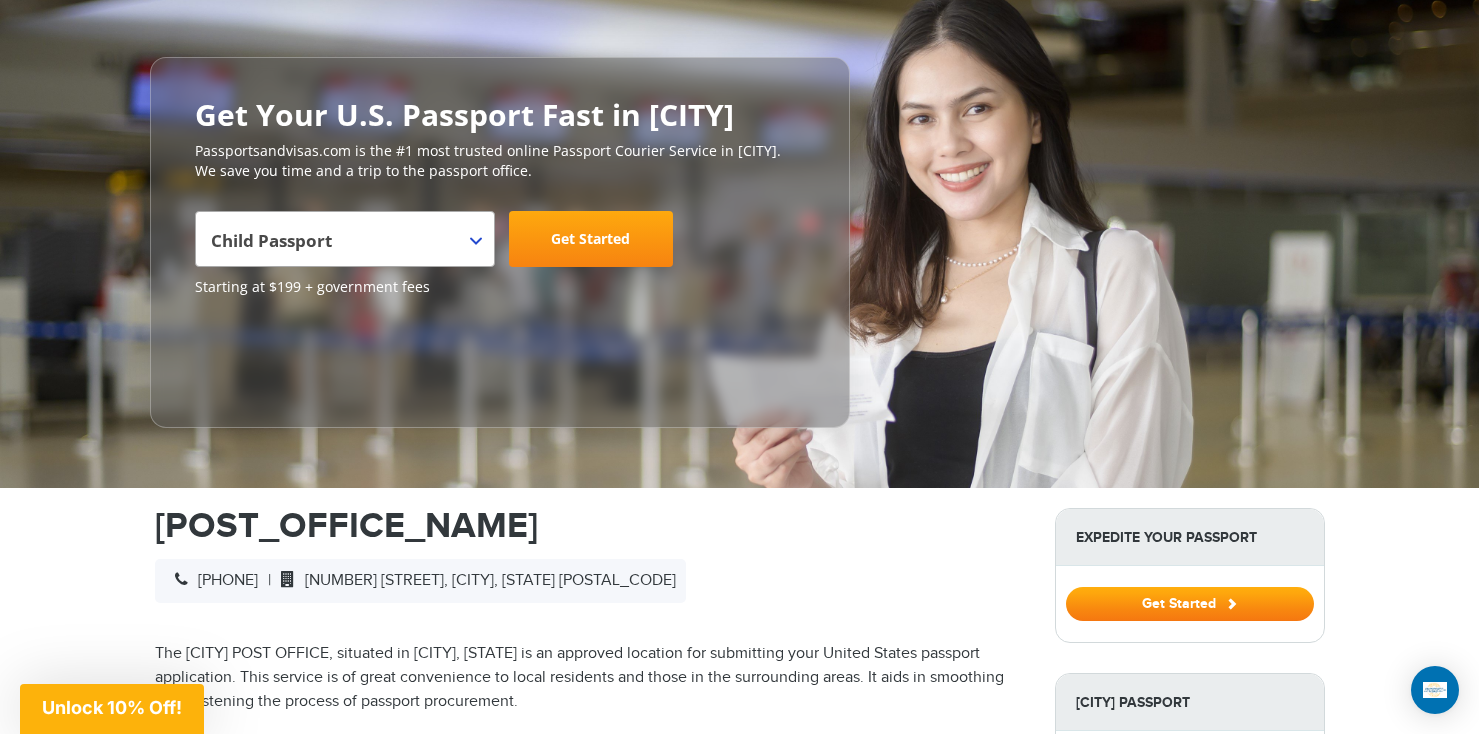scroll, scrollTop: 90, scrollLeft: 0, axis: vertical 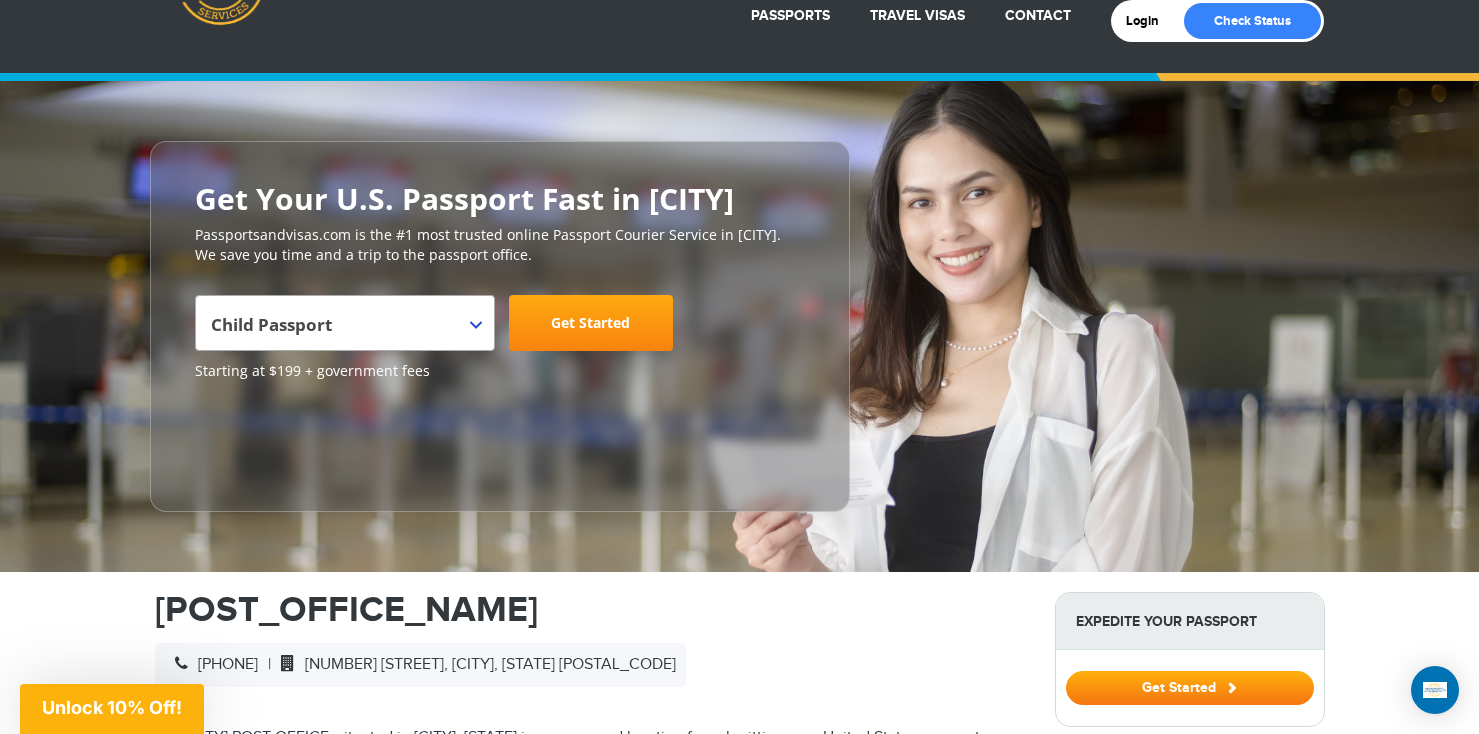 click on "Get Started" at bounding box center (591, 323) 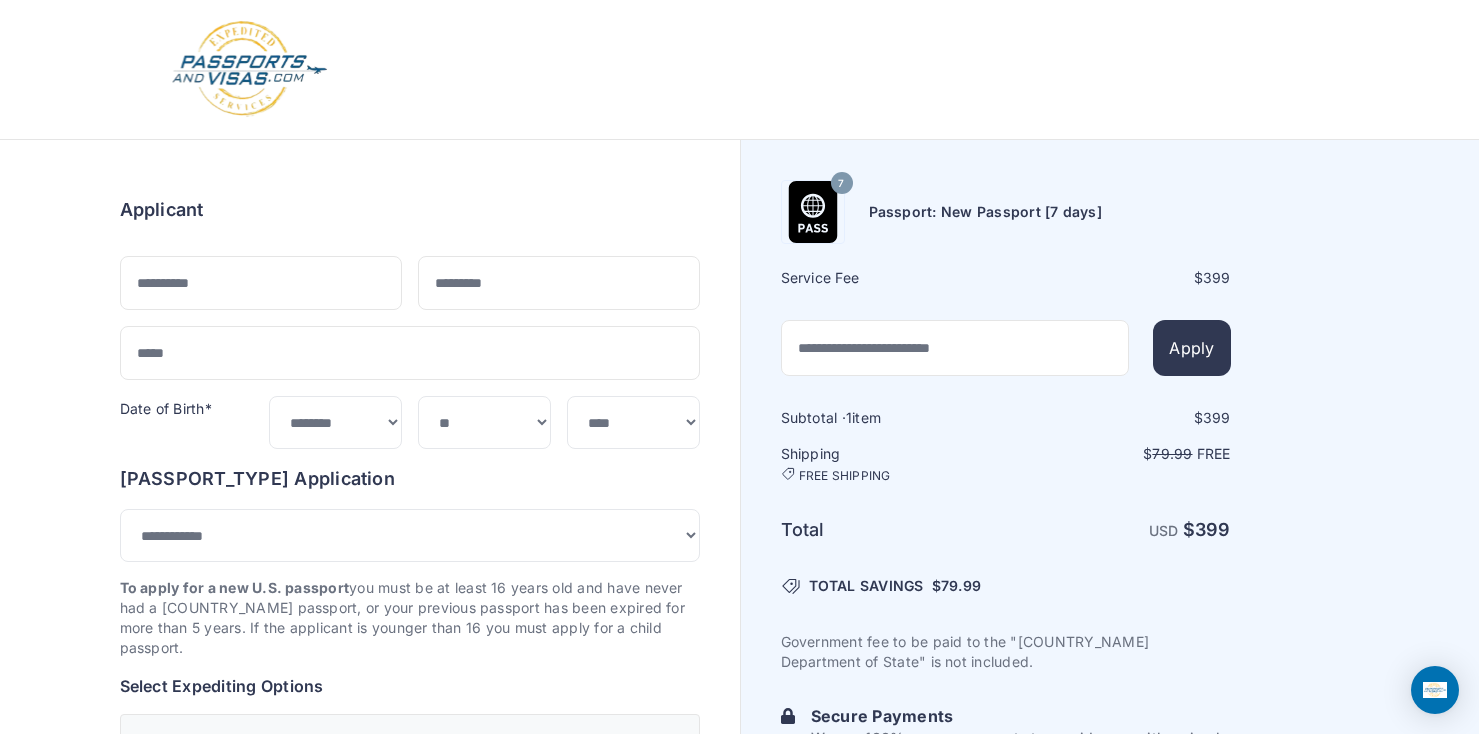 scroll, scrollTop: 0, scrollLeft: 0, axis: both 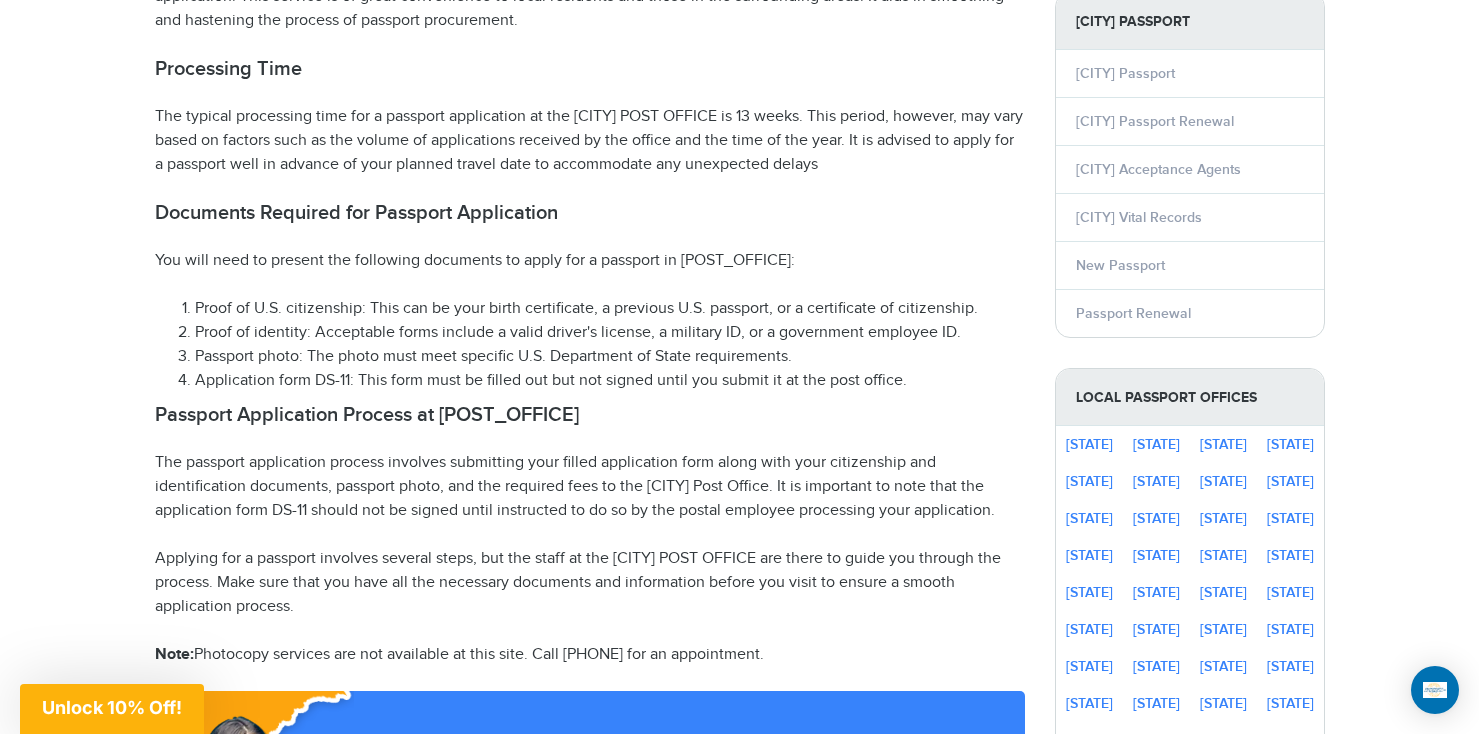 click on "Frisco Passport" at bounding box center [1190, 73] 